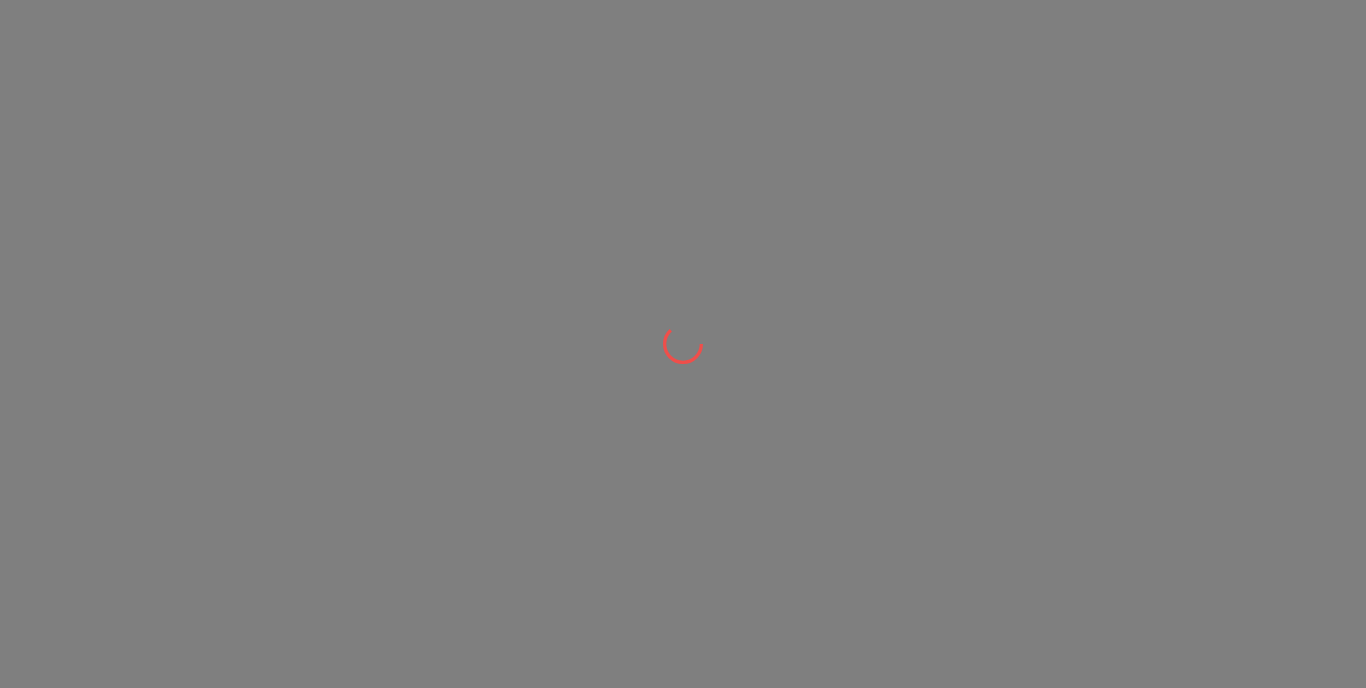 scroll, scrollTop: 0, scrollLeft: 0, axis: both 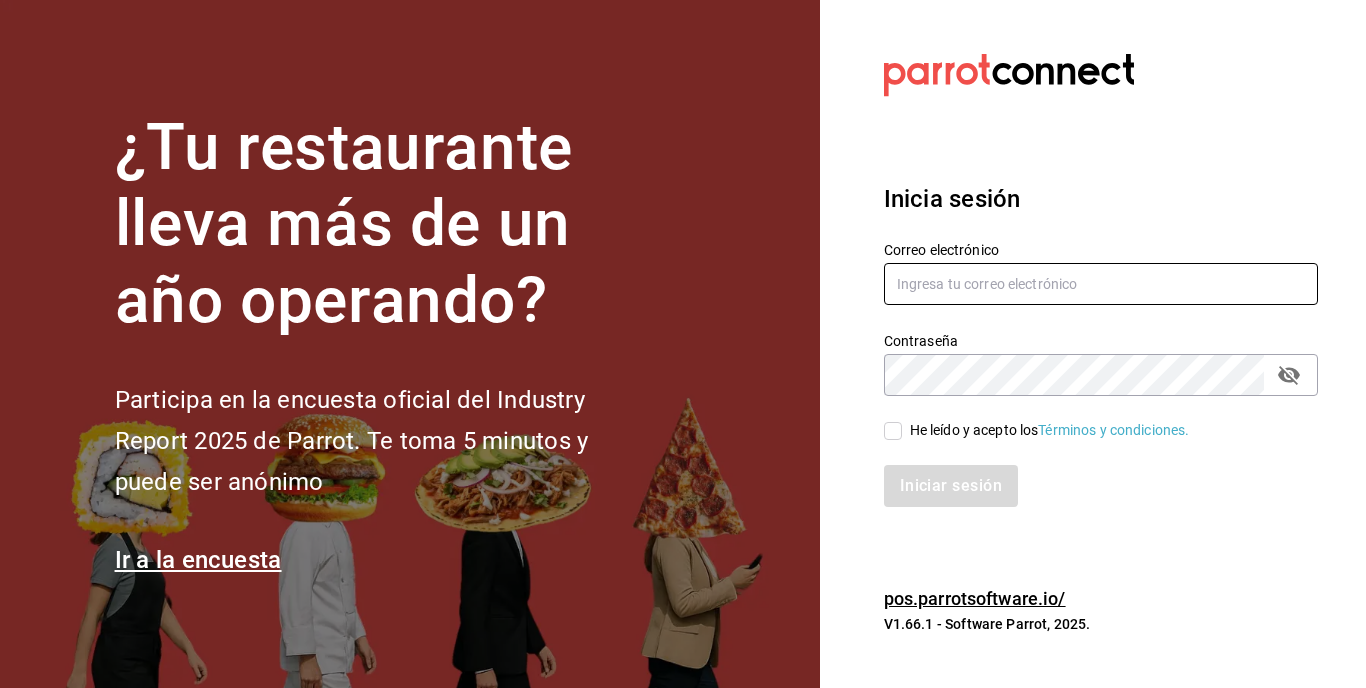 type on "[EMAIL]" 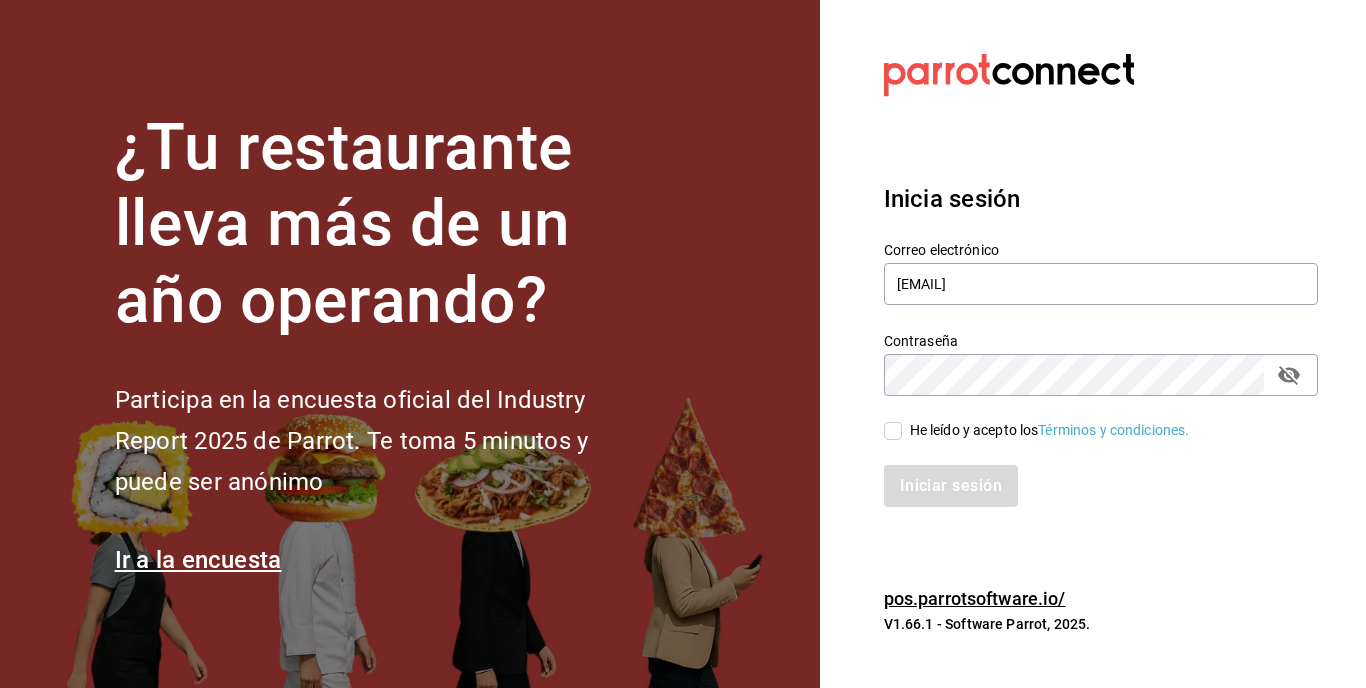 click on "He leído y acepto los  Términos y condiciones." at bounding box center (893, 431) 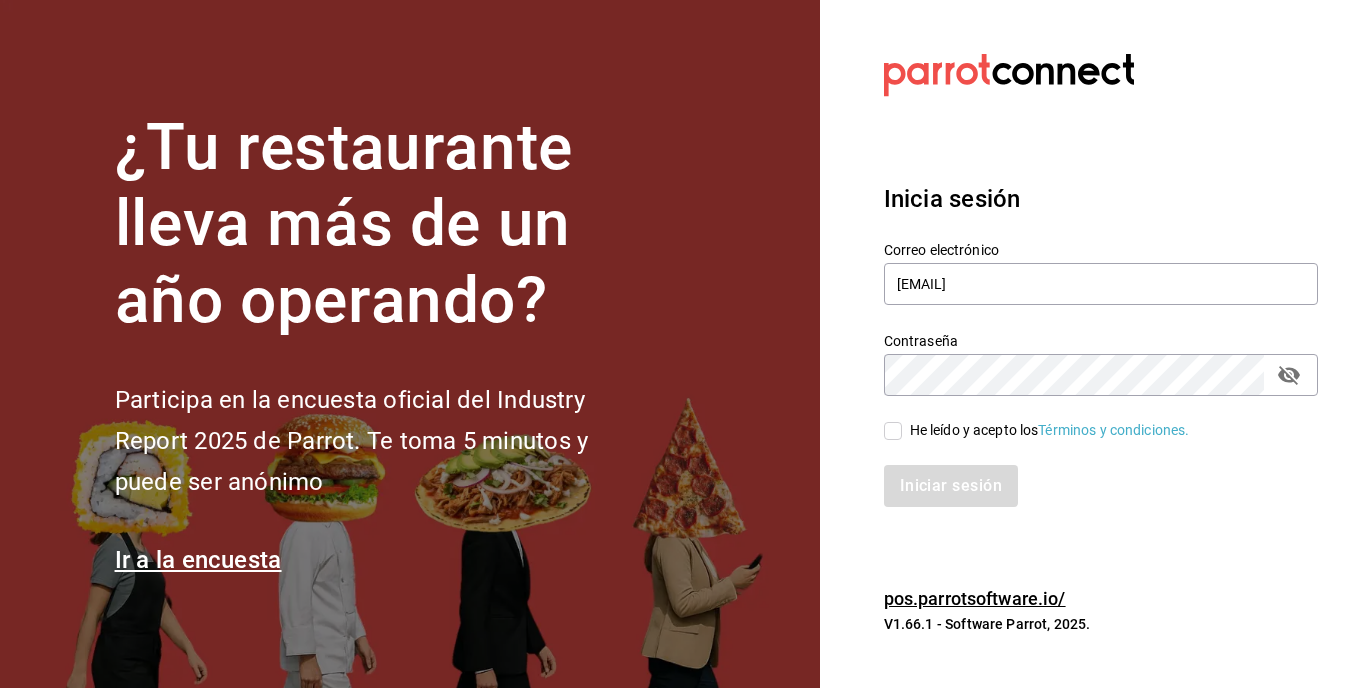 checkbox on "true" 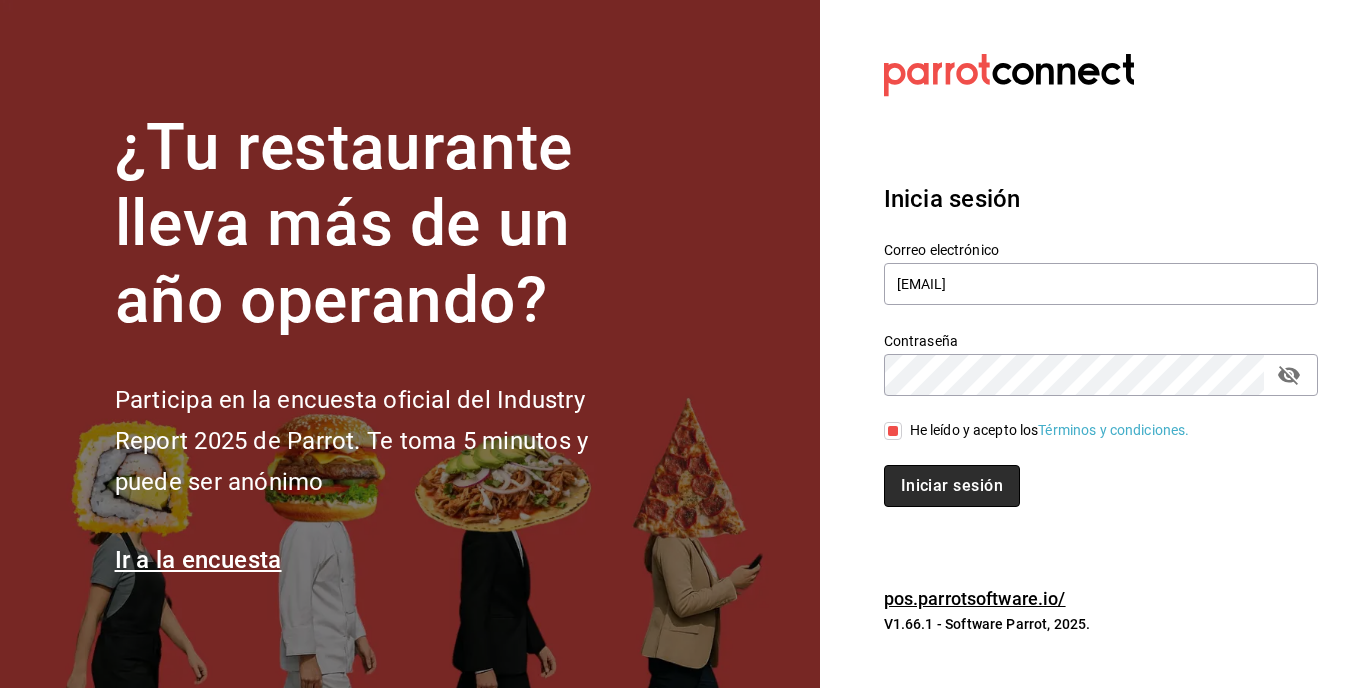 click on "Iniciar sesión" at bounding box center [952, 486] 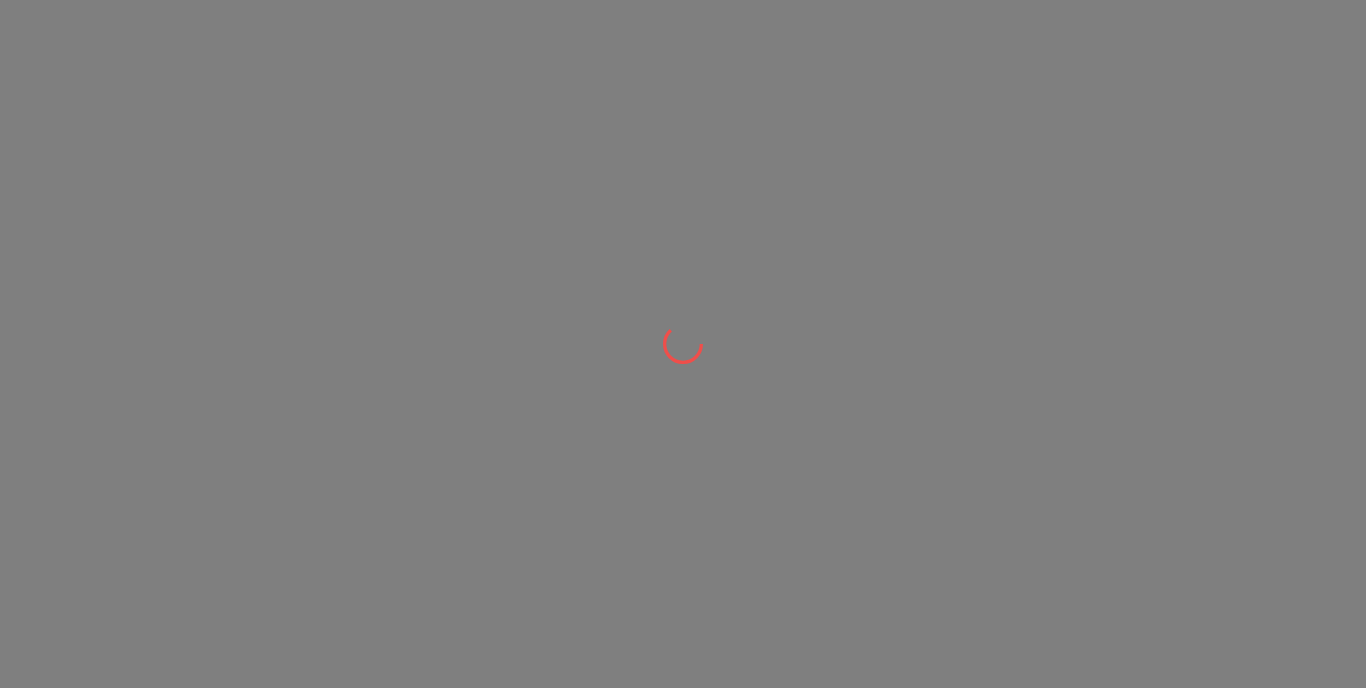 scroll, scrollTop: 0, scrollLeft: 0, axis: both 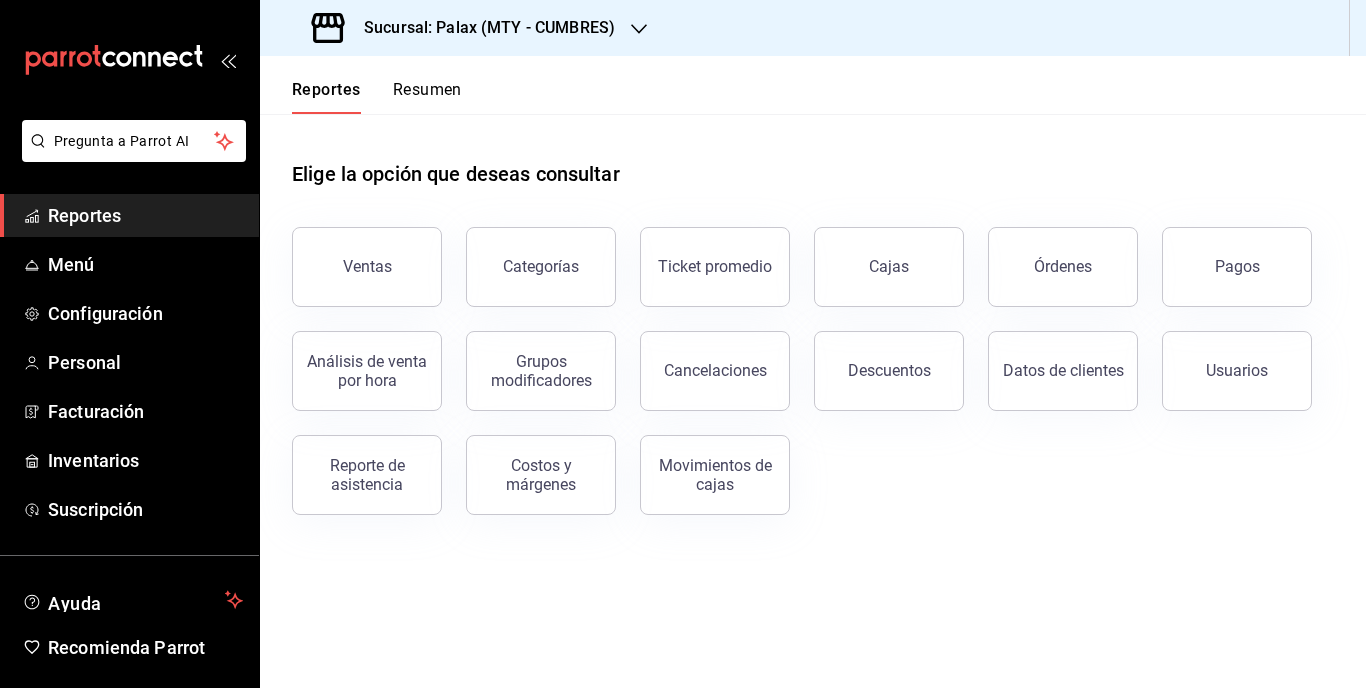 click on "Sucursal: Palax (MTY - CUMBRES)" at bounding box center [481, 28] 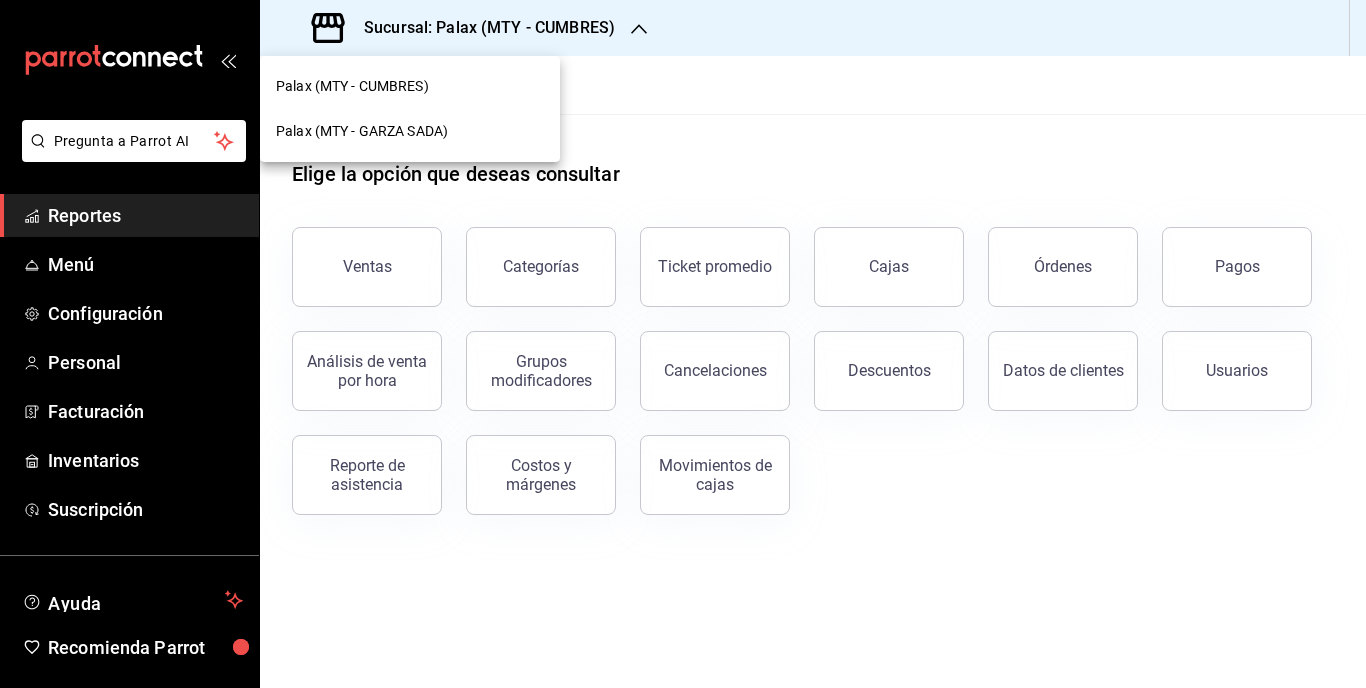 click on "Palax (MTY - GARZA SADA)" at bounding box center (410, 131) 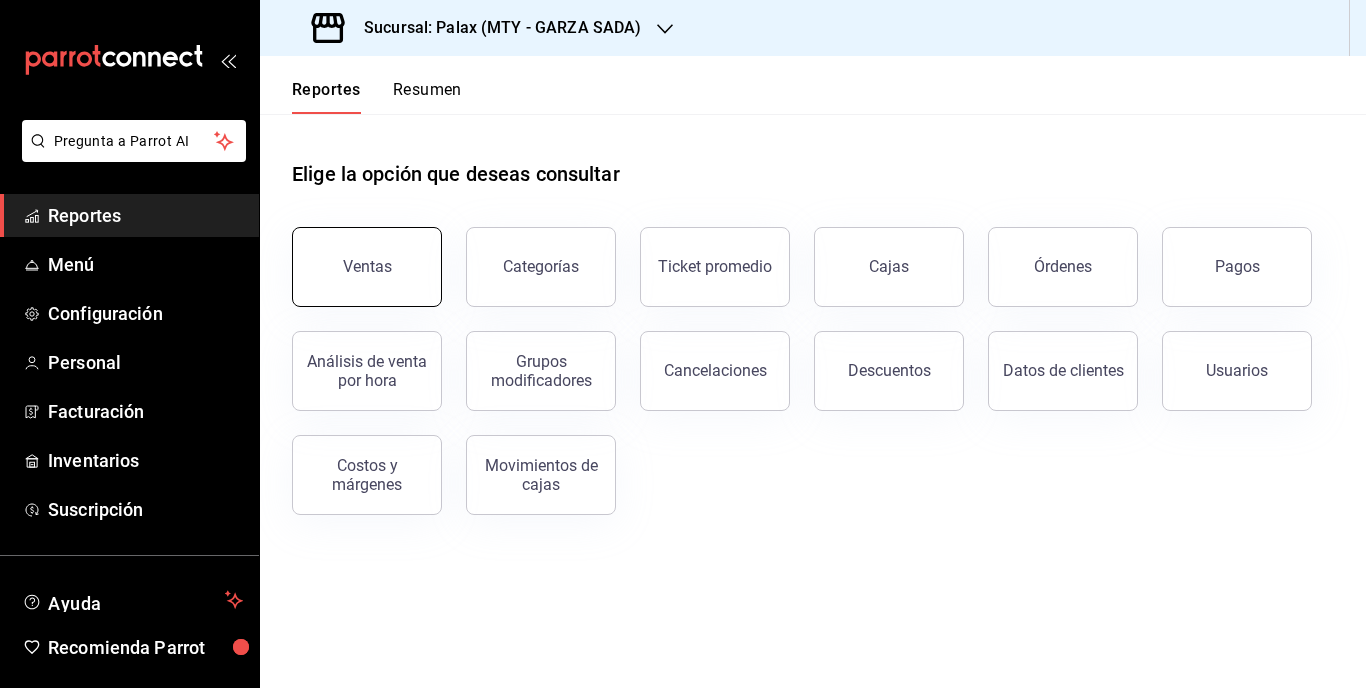 click on "Ventas" at bounding box center (367, 266) 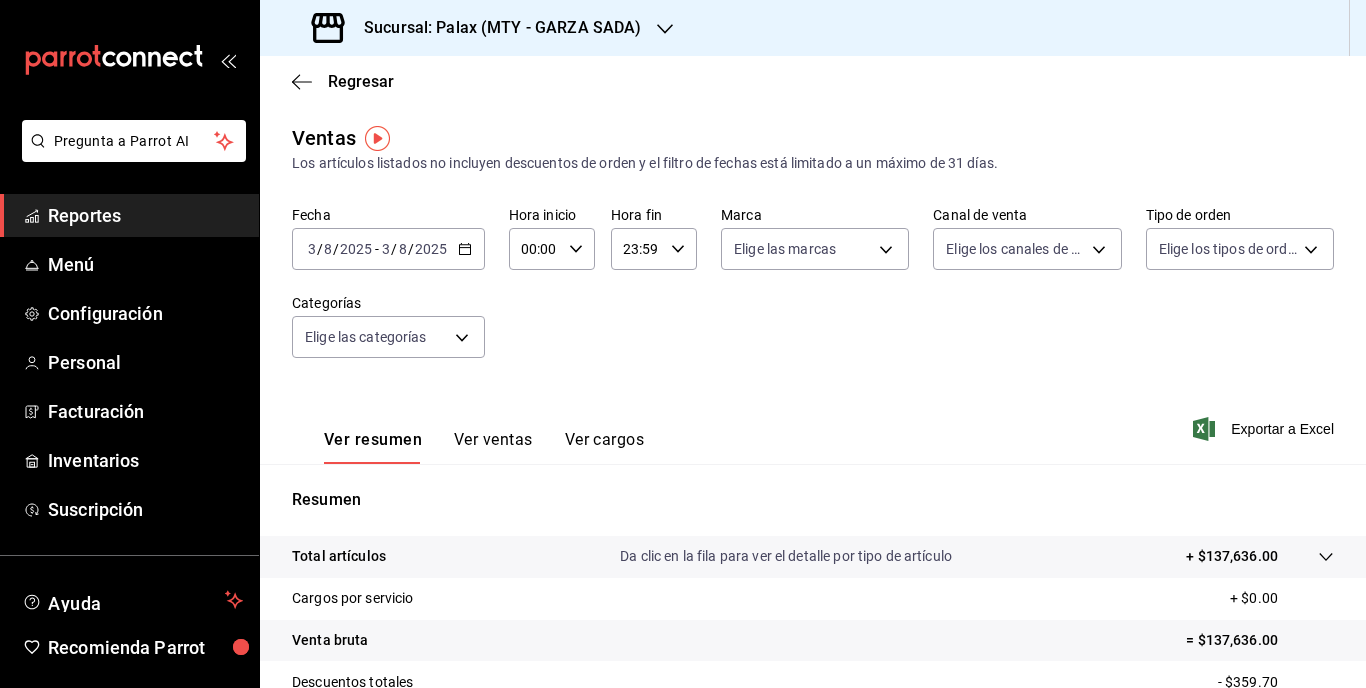 click on "00:00 Hora inicio" at bounding box center [552, 249] 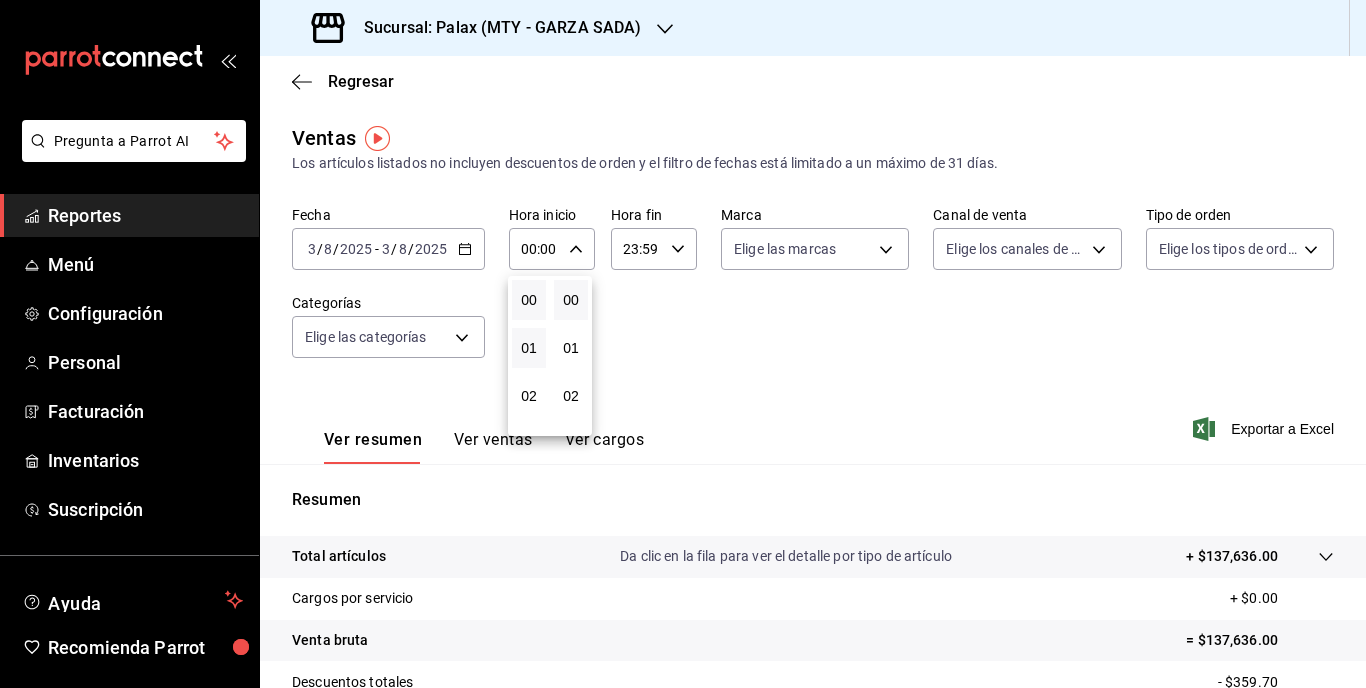 scroll, scrollTop: 100, scrollLeft: 0, axis: vertical 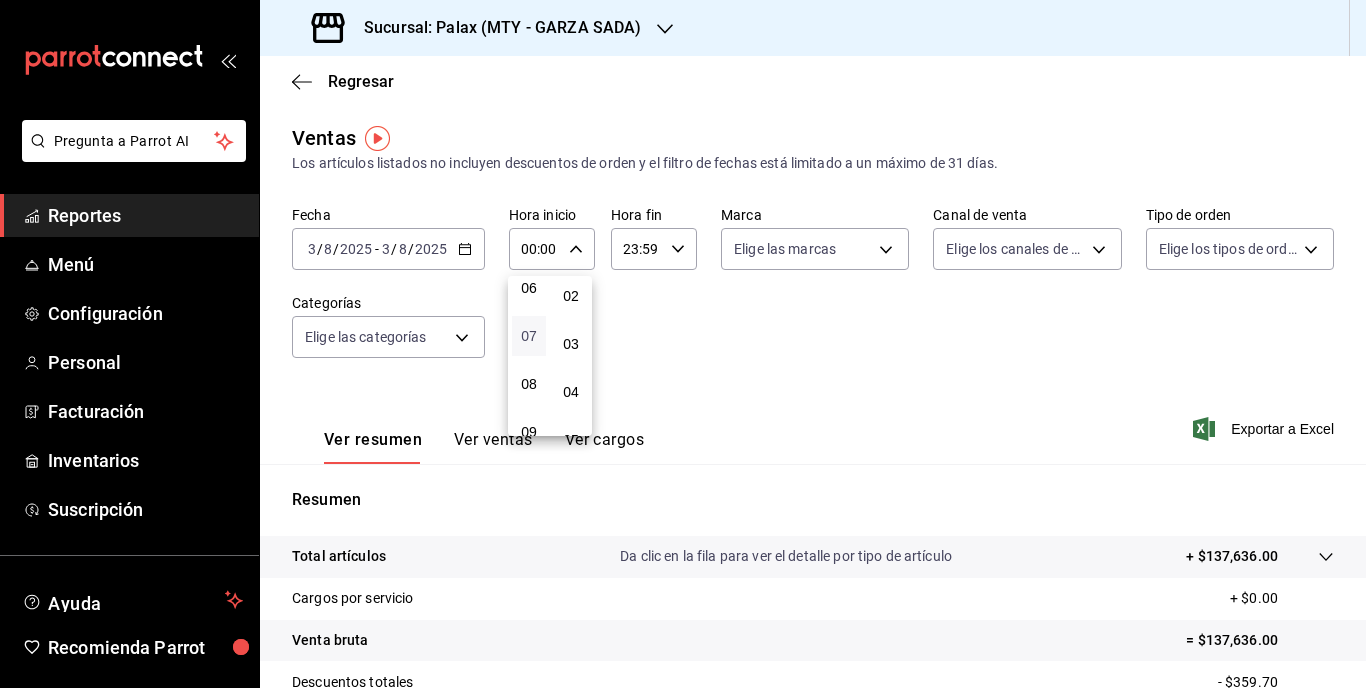 click on "07" at bounding box center (529, 336) 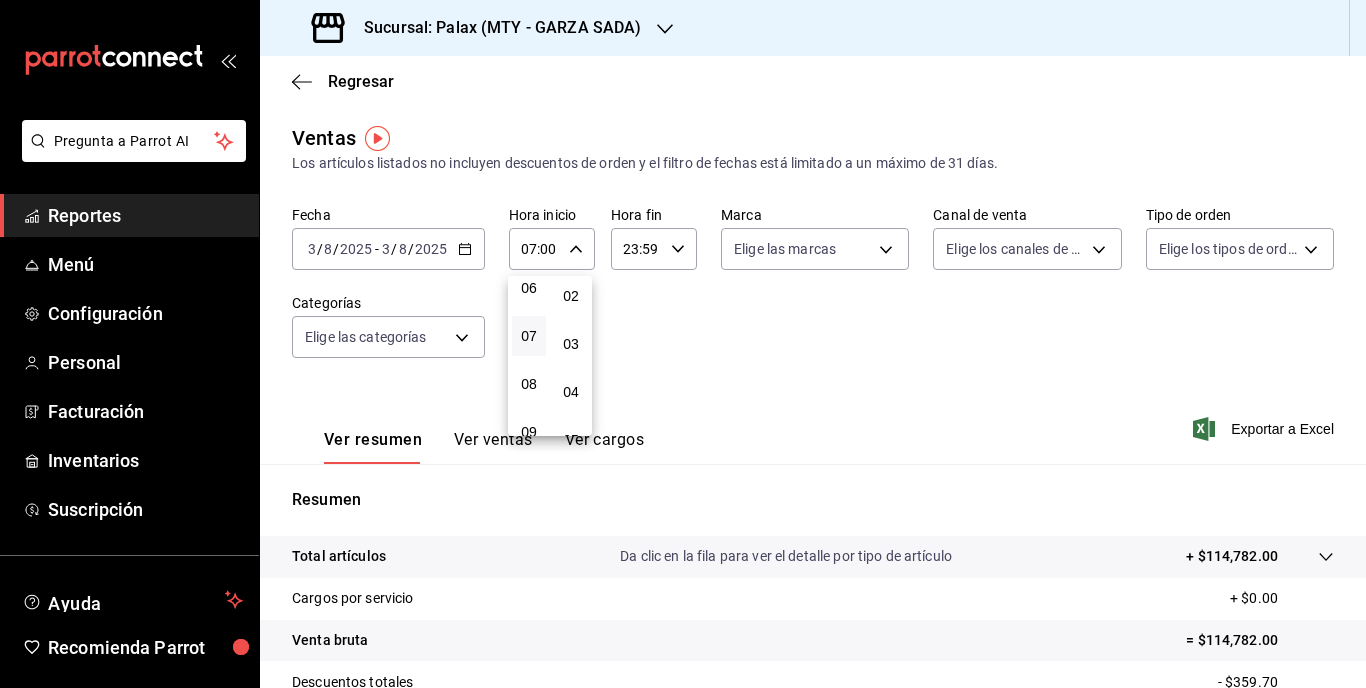 click at bounding box center [683, 344] 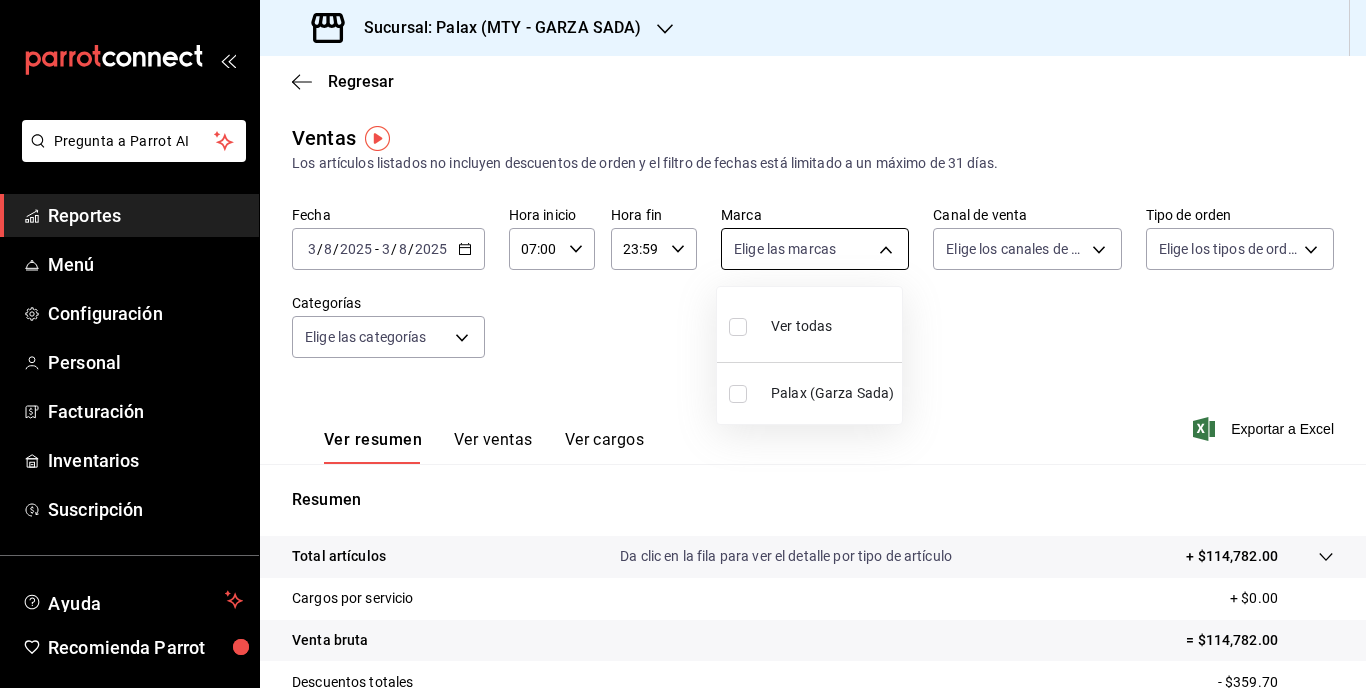 click on "Pregunta a Parrot AI Reportes   Menú   Configuración   Personal   Facturación   Inventarios   Suscripción   Ayuda Recomienda Parrot   [FIRST] [LAST]   Sugerir nueva función   Sucursal: Palax ([CITY] - [STATE]) Regresar Ventas Los artículos listados no incluyen descuentos de orden y el filtro de fechas está limitado a un máximo de 31 días. Fecha [DATE] [DATE] - [DATE] [DATE] Hora inicio [TIME] Hora inicio Hora fin [TIME] Hora fin Marca Elige las marcas Canal de venta Elige los canales de venta Tipo de orden Elige los tipos de orden Categorías Elige las categorías Ver resumen Ver ventas Ver cargos Exportar a Excel Resumen Total artículos Da clic en la fila para ver el detalle por tipo de artículo + [PRICE] Cargos por servicio + [PRICE] Venta bruta = [PRICE] Descuentos totales - [PRICE] Certificados de regalo - [PRICE] Venta total = [PRICE] Impuestos - [PRICE] Venta neta = [PRICE] GANA 1 MES GRATIS EN TU SUSCRIPCIÓN AQUÍ Ver video tutorial Ir a video Reportes" at bounding box center [683, 344] 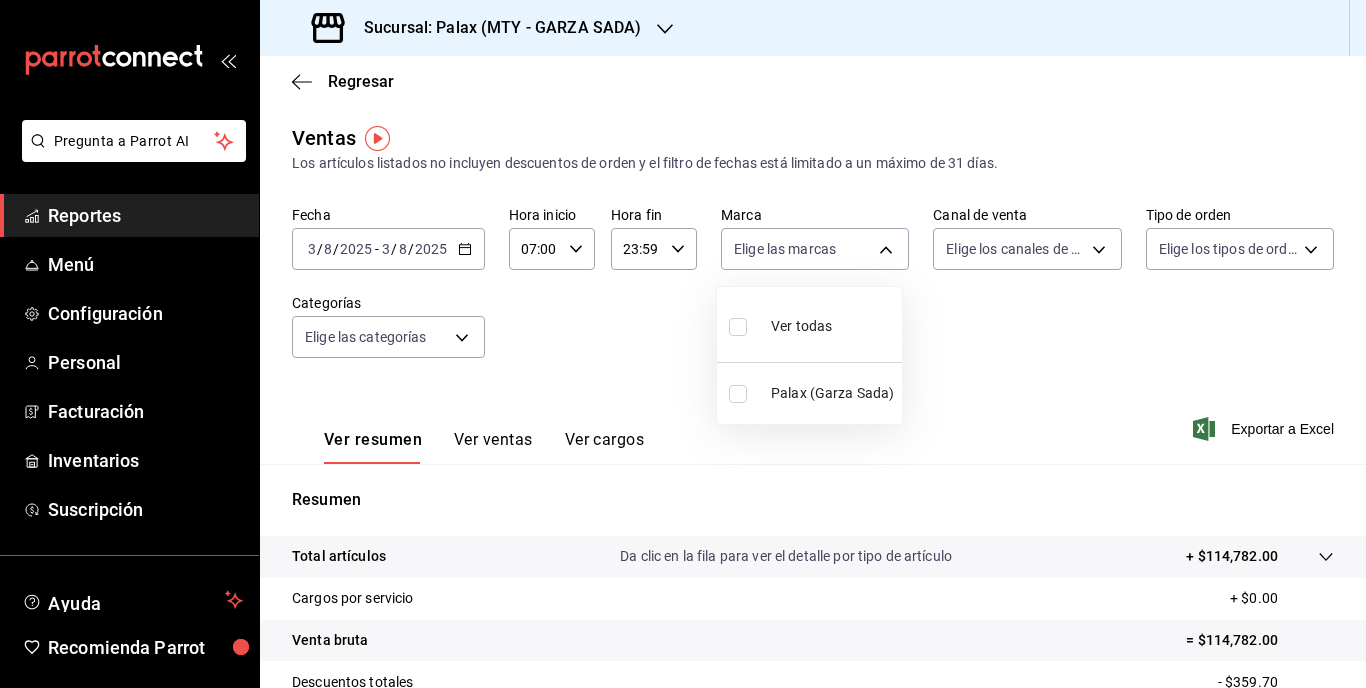 click on "Ver todas" at bounding box center [809, 324] 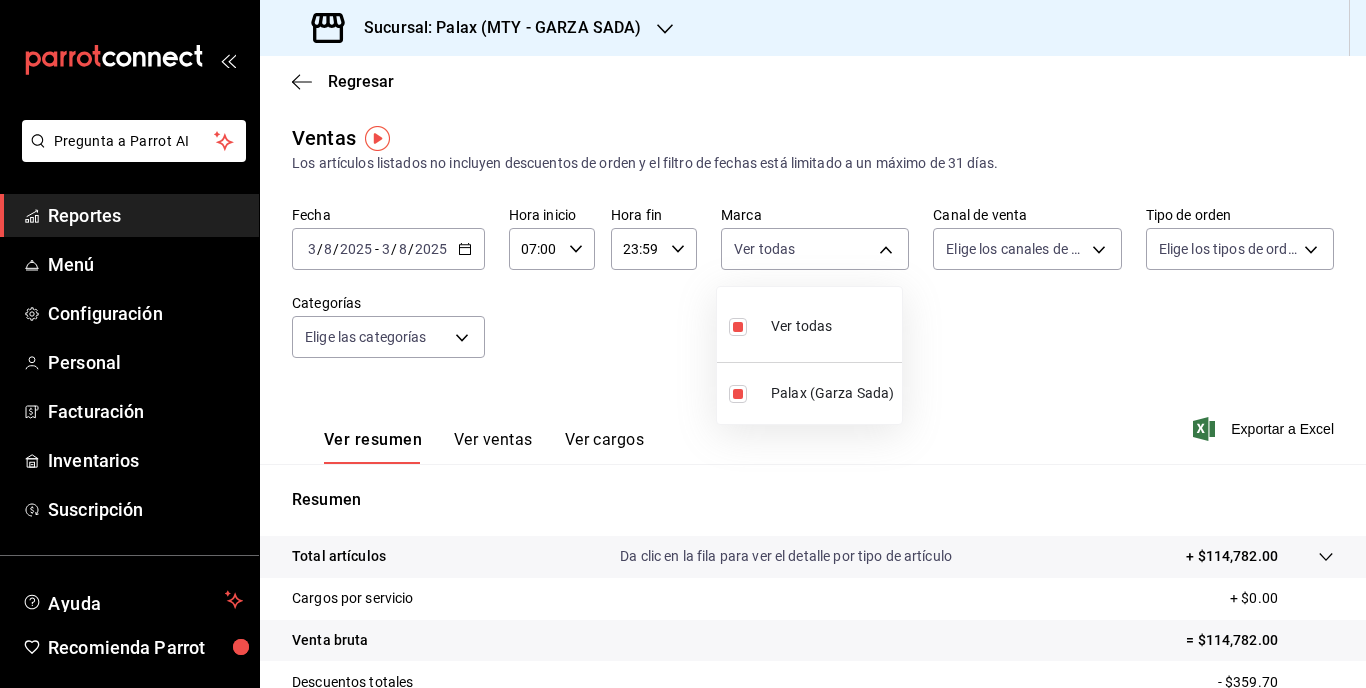 click at bounding box center [683, 344] 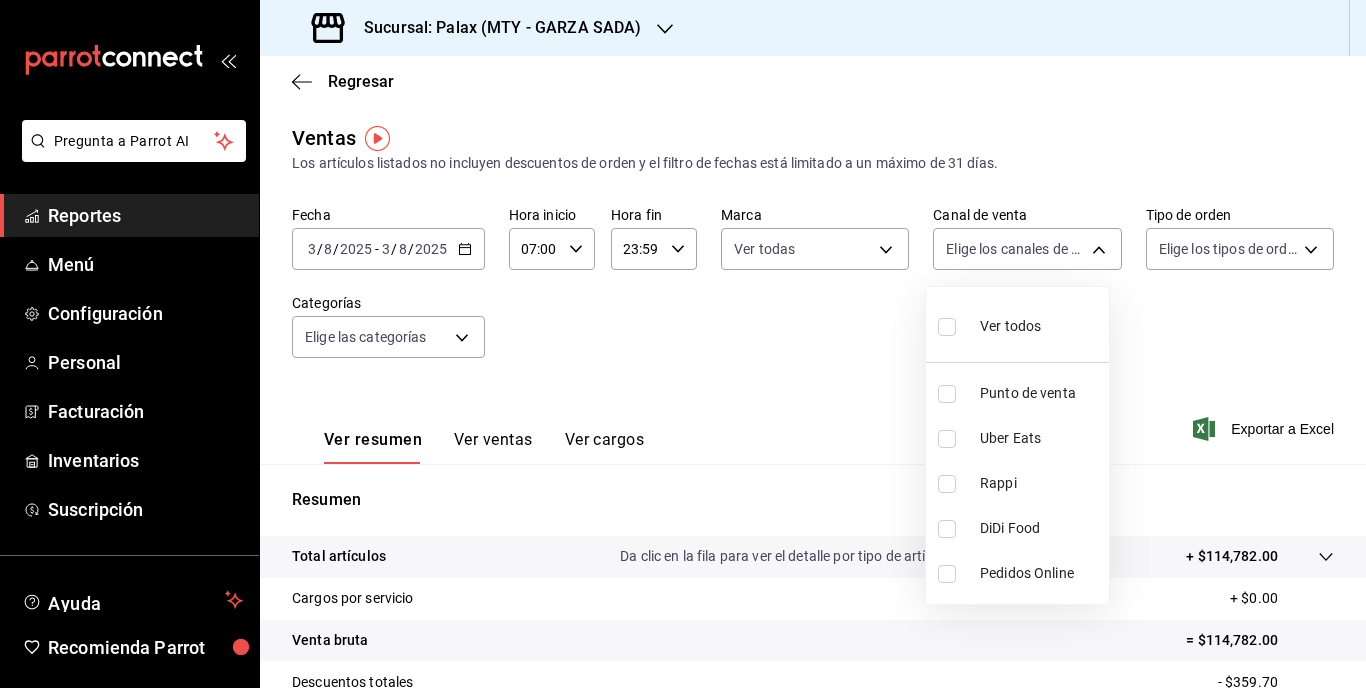 click on "Pregunta a Parrot AI Reportes   Menú   Configuración   Personal   Facturación   Inventarios   Suscripción   Ayuda Recomienda Parrot   [FIRST] [LAST]   Sugerir nueva función   Sucursal: Palax ([CITY] - [STATE]) Regresar Ventas Los artículos listados no incluyen descuentos de orden y el filtro de fechas está limitado a un máximo de 31 días. Fecha [DATE] [DATE] - [DATE] [DATE] Hora inicio [TIME] Hora inicio Hora fin [TIME] Hora fin Marca Ver todas [UUID] Canal de venta Elige los canales de venta Tipo de orden Elige los tipos de orden Categorías Elige las categorías Ver resumen Ver ventas Ver cargos Exportar a Excel Resumen Total artículos Da clic en la fila para ver el detalle por tipo de artículo + [PRICE] Cargos por servicio + [PRICE] Venta bruta = [PRICE] Descuentos totales - [PRICE] Certificados de regalo - [PRICE] Venta total = [PRICE] Impuestos - [PRICE] Venta neta = [PRICE] GANA 1 MES GRATIS EN TU SUSCRIPCIÓN AQUÍ Ir a video" at bounding box center (683, 344) 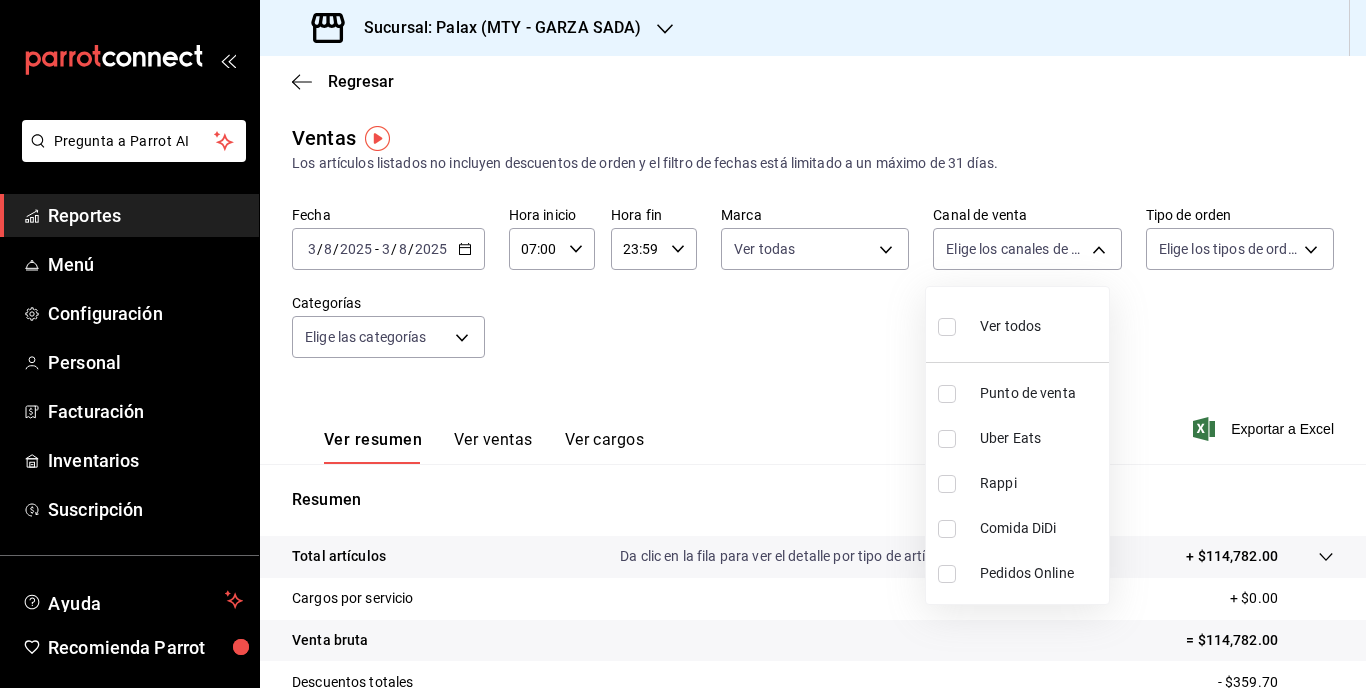 click on "Ver todos" at bounding box center [1010, 326] 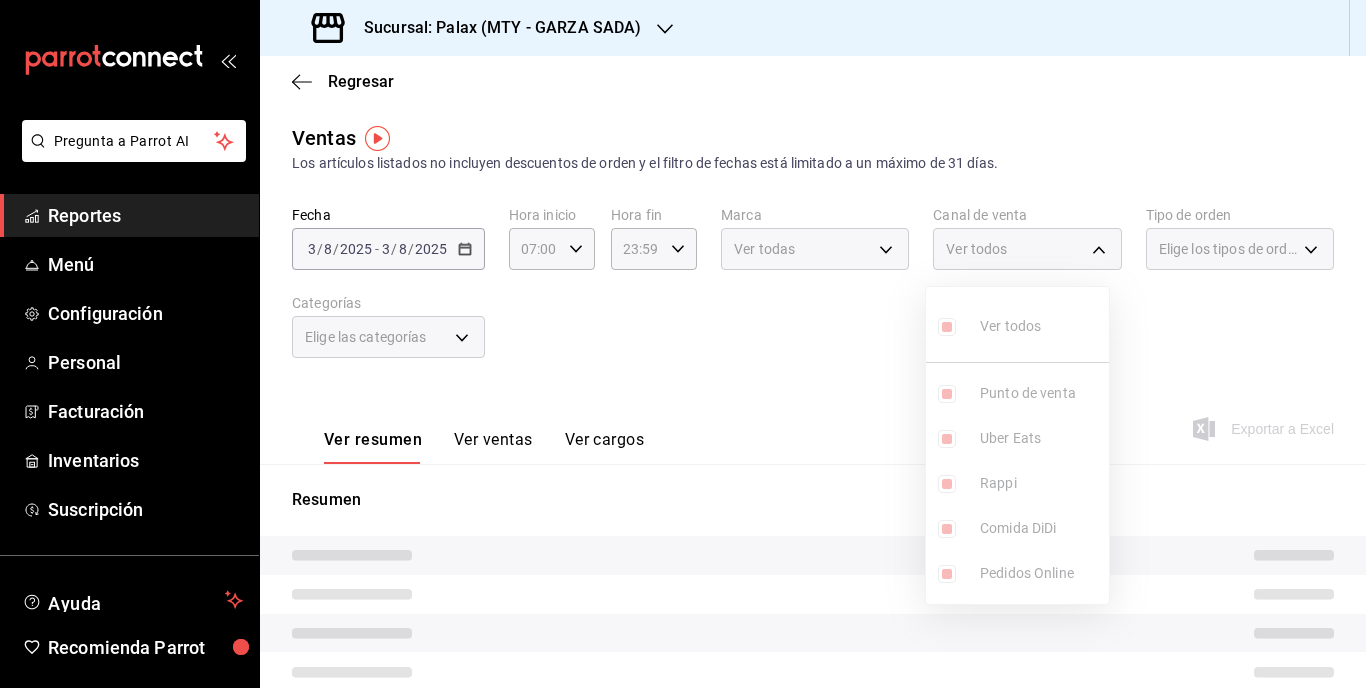 click at bounding box center (683, 344) 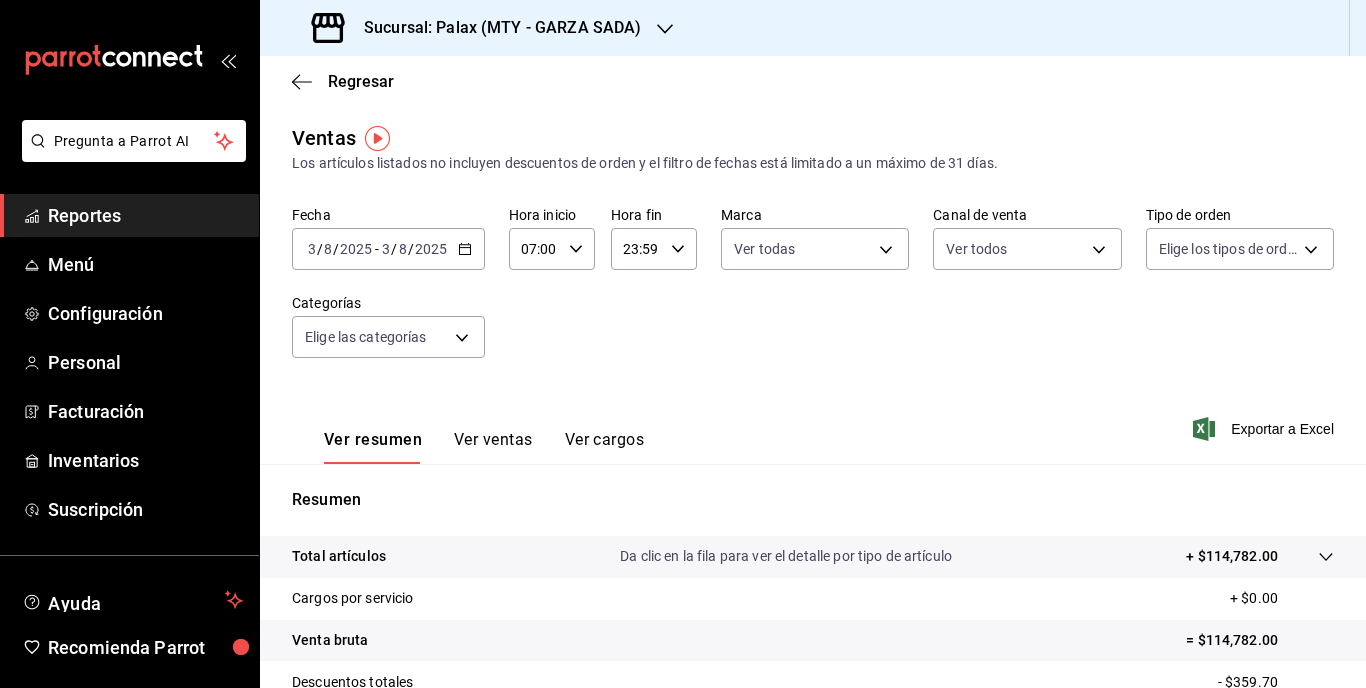 click on "Pregunta a Parrot AI Reportes   Menú   Configuración   Personal   Facturación   Inventarios   Suscripción   Ayuda Recomienda Parrot   [FIRST] [LAST]   Sugerir nueva función   Sucursal: Palax ([CITY] - [STATE]) Regresar Ventas Los artículos listados no incluyen descuentos de orden y el filtro de fechas está limitado a un máximo de 31 días. Fecha [DATE] [DATE] - [DATE] [DATE] Hora inicio [TIME] Hora inicio Hora fin [TIME] Hora fin Marca Ver todas PARROT,UBER_EATS,RAPPI,DIDI_FOOD,ONLINE Tipo de orden Elige los tipos de orden Categorías Elige las categorías Ver resumen Ver ventas Ver cargos Exportar a Excel Resumen Total artículos Da clic en la fila para ver el detalle por tipo de artículo + [PRICE] Cargos por servicio + [PRICE] Venta bruta = [PRICE] Descuentos totales - [PRICE] Certificados de regalo - [PRICE] Venta total = [PRICE] Impuestos - [PRICE] Venta neta = [PRICE] Ver video tutorial Ir a video" at bounding box center (683, 344) 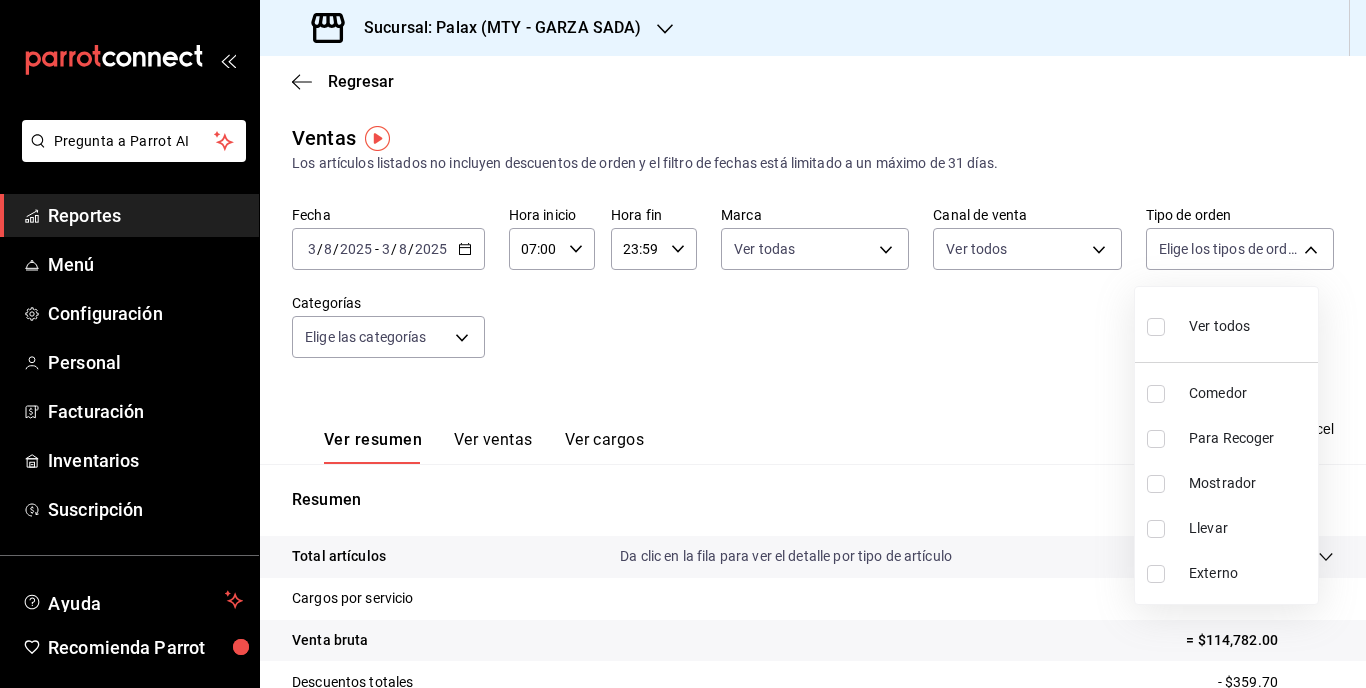 click at bounding box center [1160, 326] 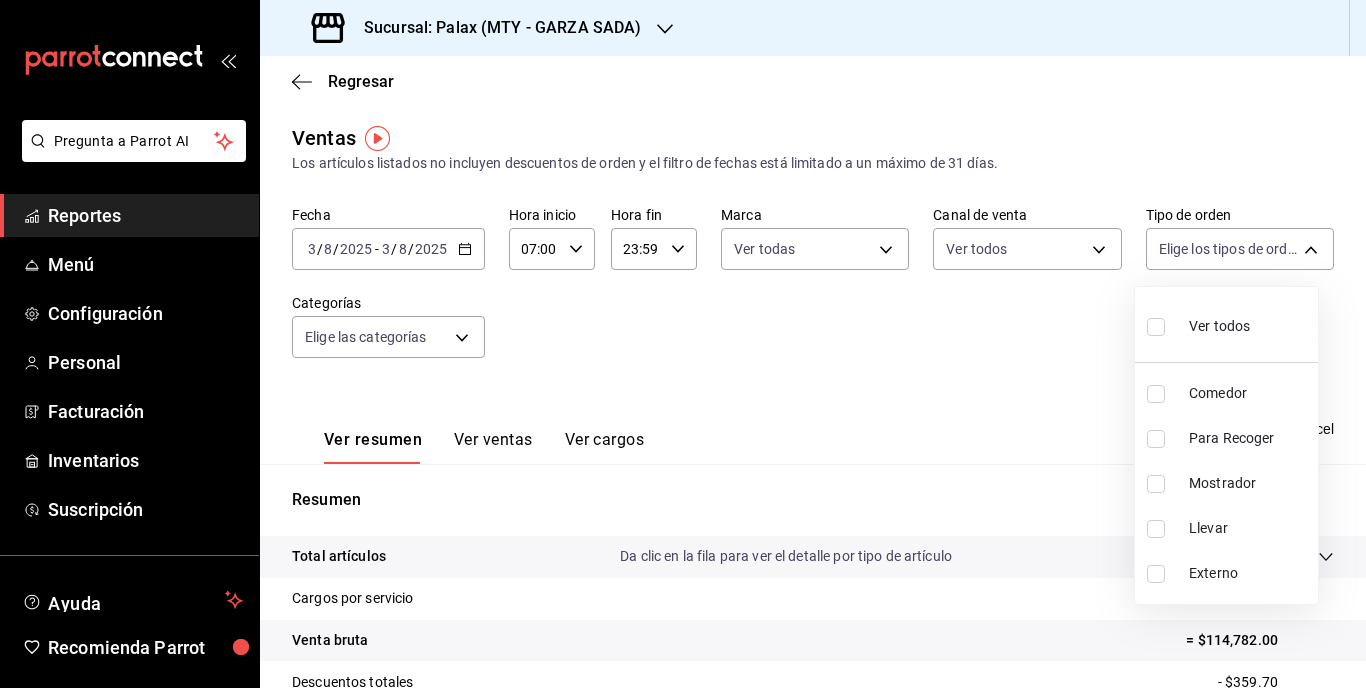 click at bounding box center [683, 344] 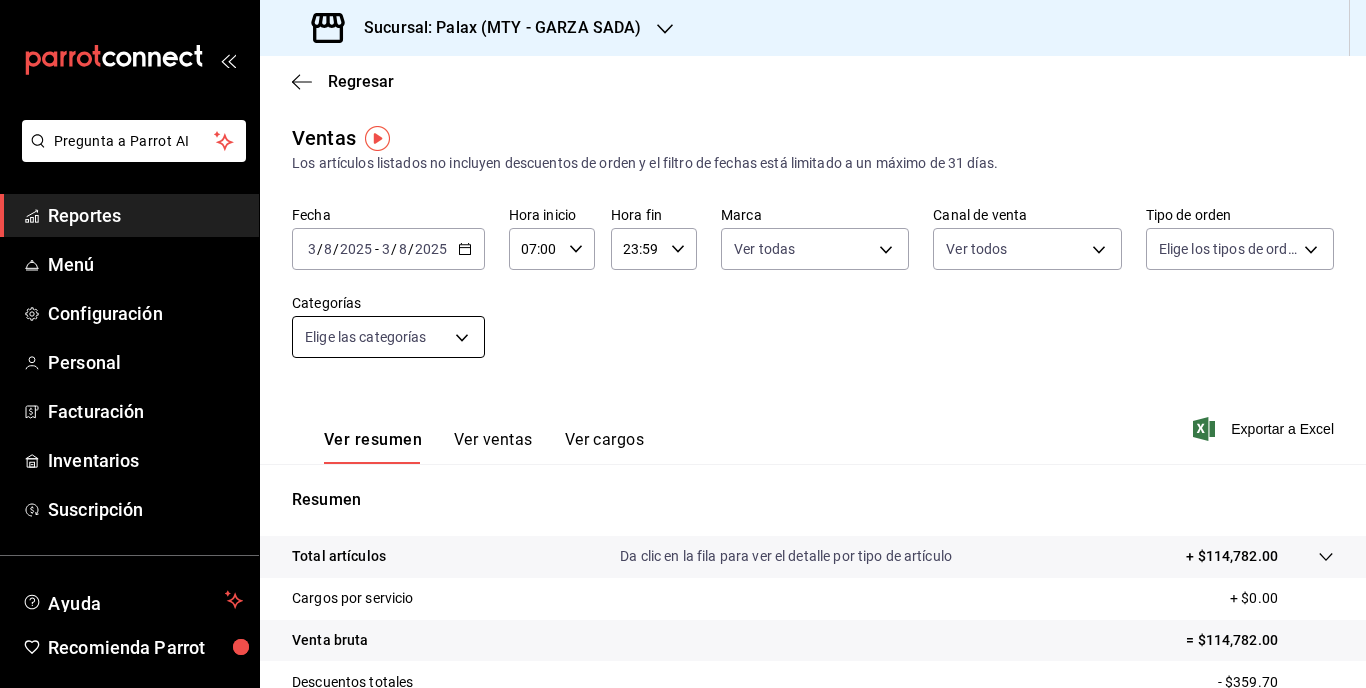 click on "Pregunta a Parrot AI Reportes   Menú   Configuración   Personal   Facturación   Inventarios   Suscripción   Ayuda Recomienda Parrot   [FIRST] [LAST]   Sugerir nueva función   Sucursal: Palax ([CITY] - [STATE]) Regresar Ventas Los artículos listados no incluyen descuentos de orden y el filtro de fechas está limitado a un máximo de 31 días. Fecha [DATE] [DATE] - [DATE] [DATE] Hora inicio [TIME] Hora inicio Hora fin [TIME] Hora fin Marca Ver todas PARROT,UBER_EATS,RAPPI,DIDI_FOOD,ONLINE Tipo de orden Elige los tipos de orden Categorías Elige las categorías Ver resumen Ver ventas Ver cargos Exportar a Excel Resumen Total artículos Da clic en la fila para ver el detalle por tipo de artículo + [PRICE] Cargos por servicio + [PRICE] Venta bruta = [PRICE] Descuentos totales - [PRICE] Certificados de regalo - [PRICE] Venta total = [PRICE] Impuestos - [PRICE] Venta neta = [PRICE] Ver video tutorial Ir a video" at bounding box center (683, 344) 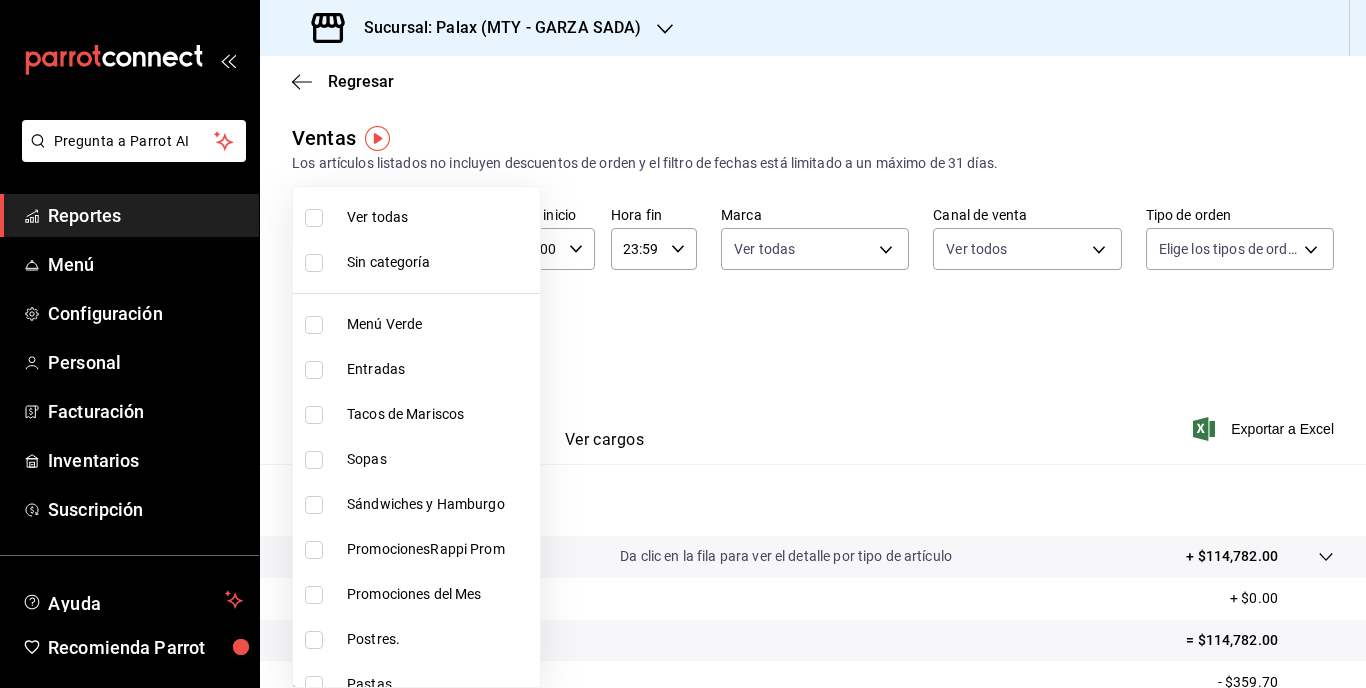 click on "Ver todas" at bounding box center (439, 217) 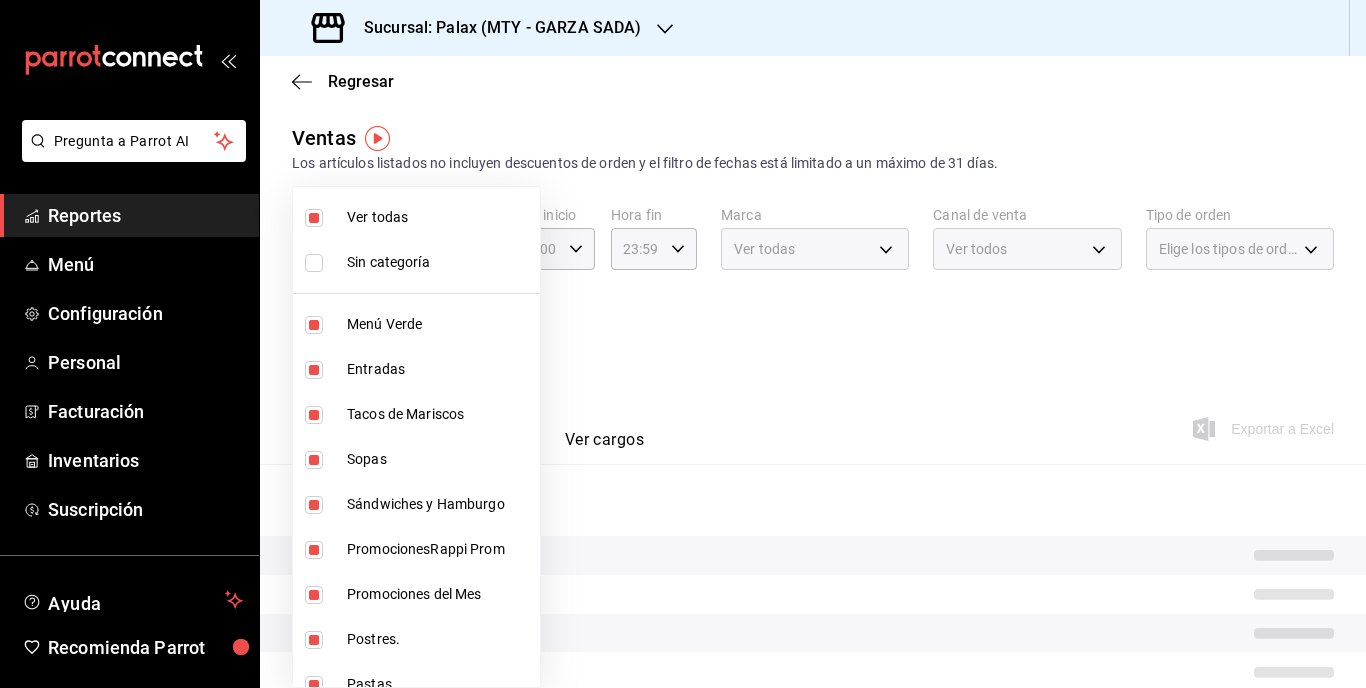 click at bounding box center [683, 344] 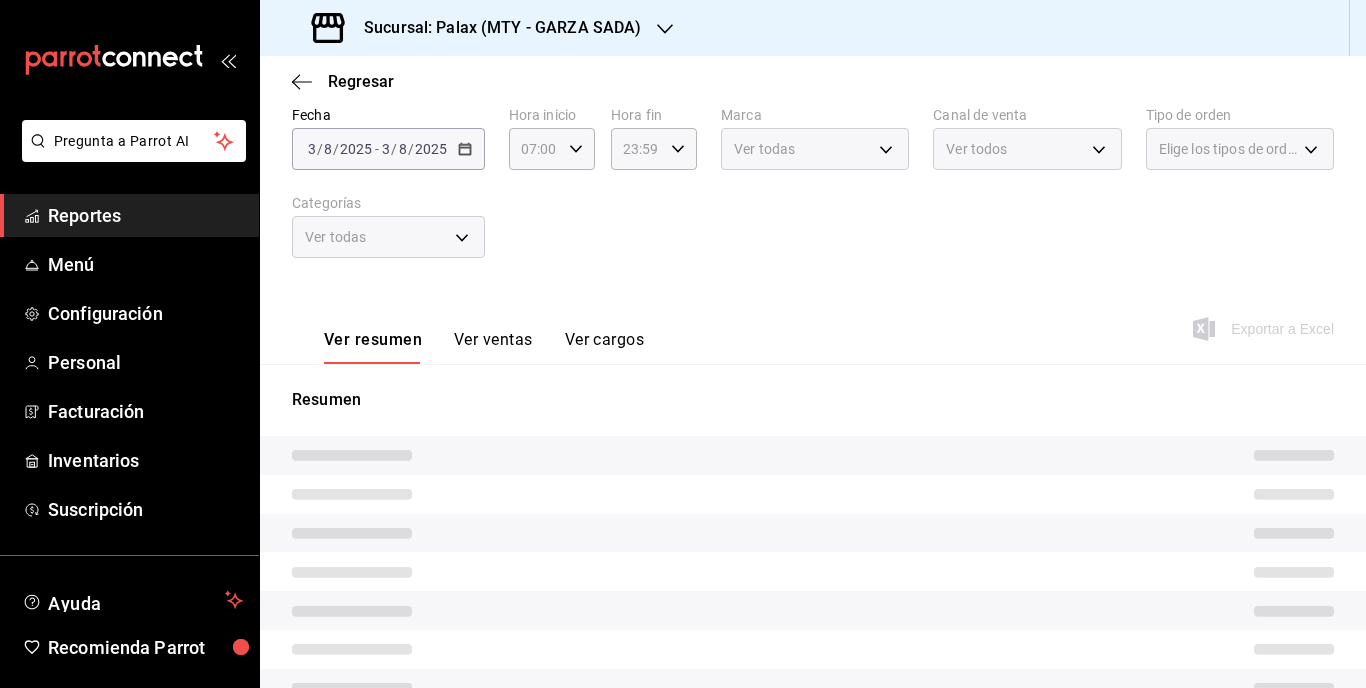 scroll, scrollTop: 200, scrollLeft: 0, axis: vertical 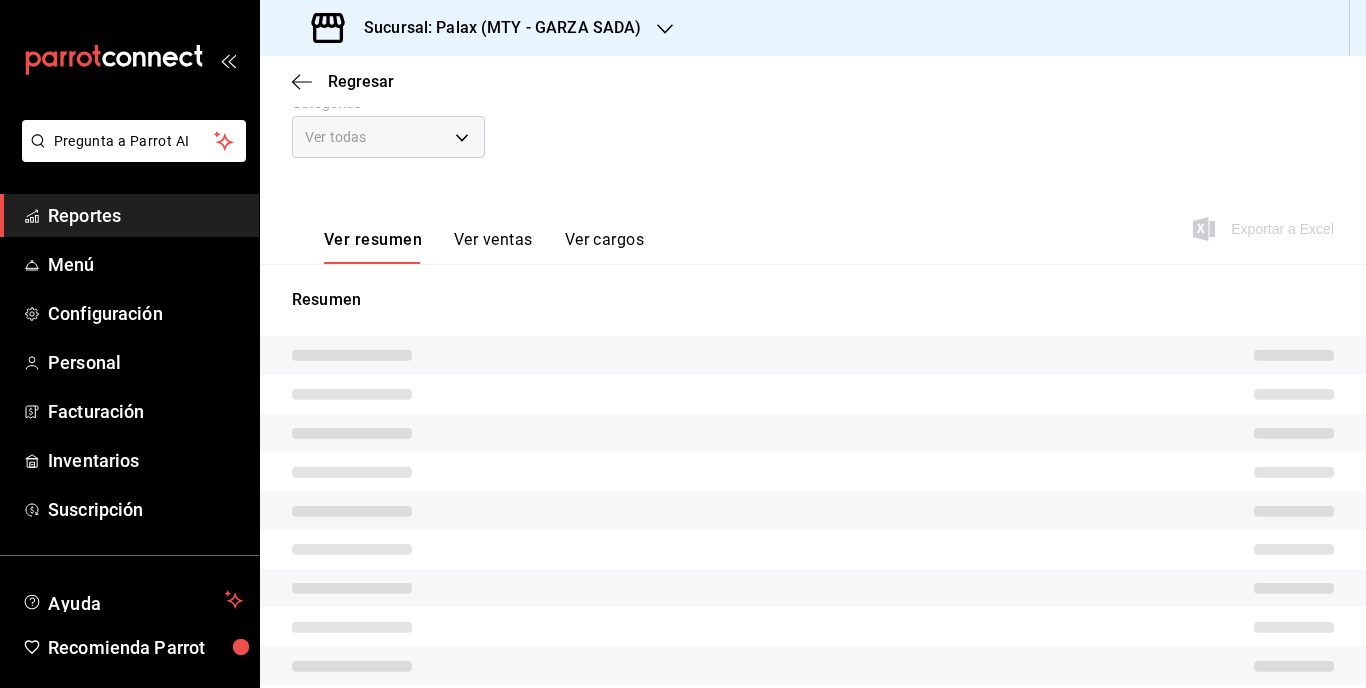 click on "Ver ventas" at bounding box center [493, 247] 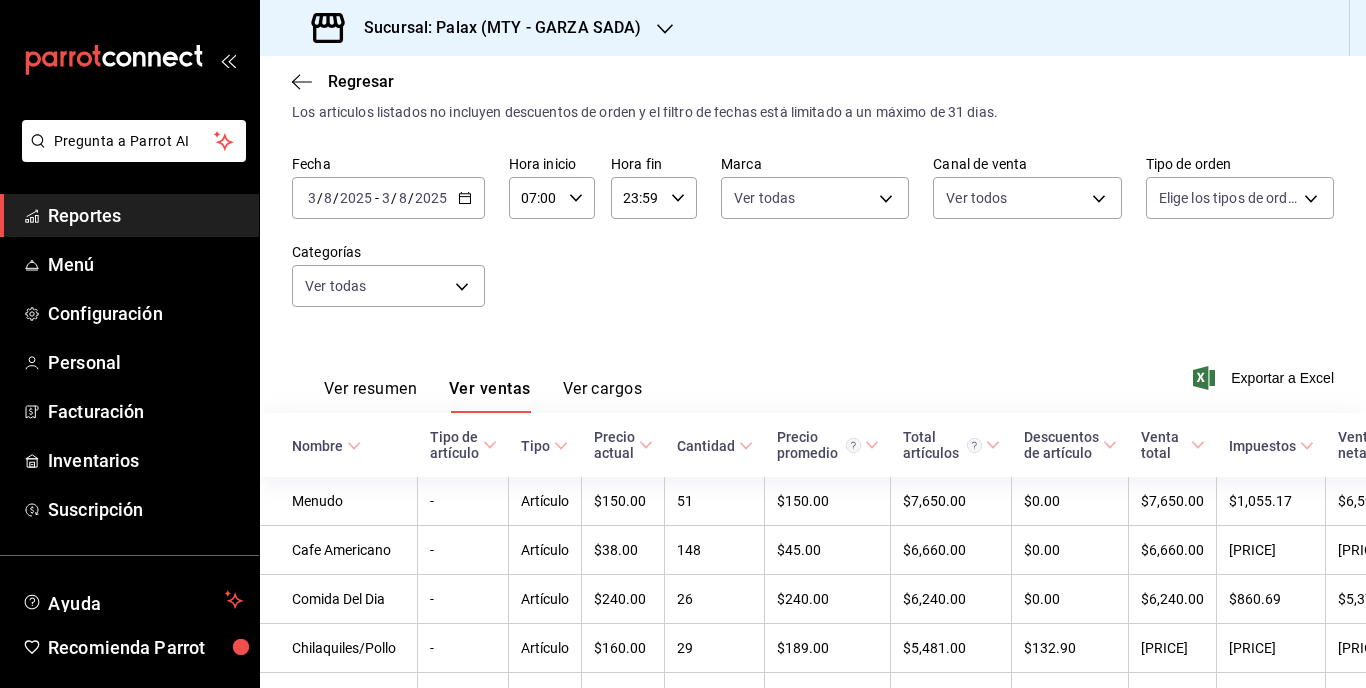 scroll, scrollTop: 200, scrollLeft: 0, axis: vertical 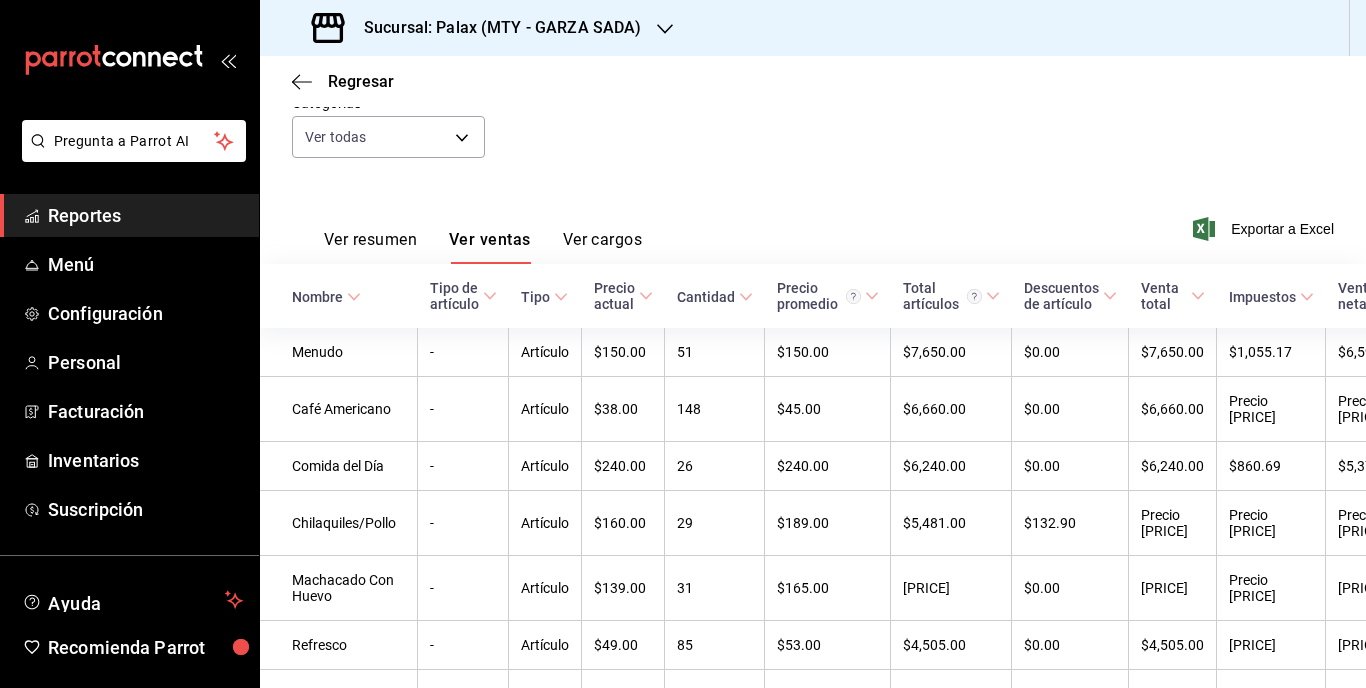 click on "Ver resumen" at bounding box center (370, 240) 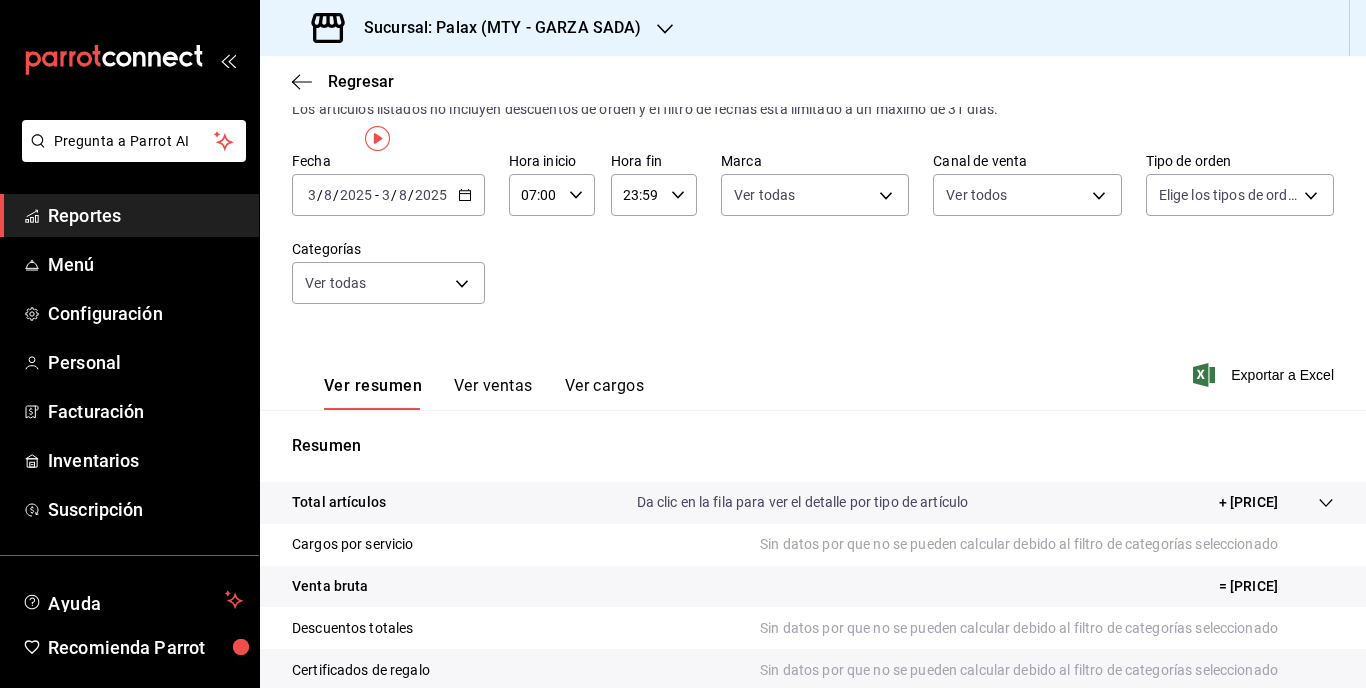 scroll, scrollTop: 100, scrollLeft: 0, axis: vertical 